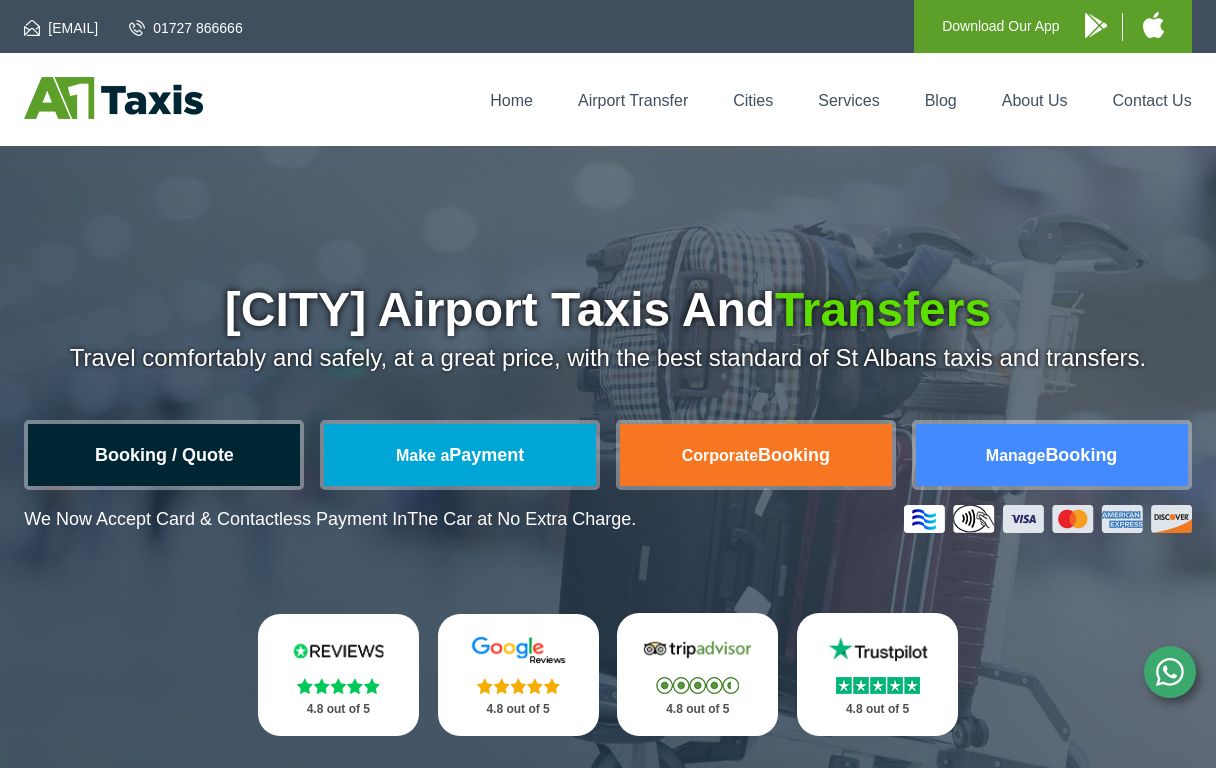 scroll, scrollTop: 0, scrollLeft: 0, axis: both 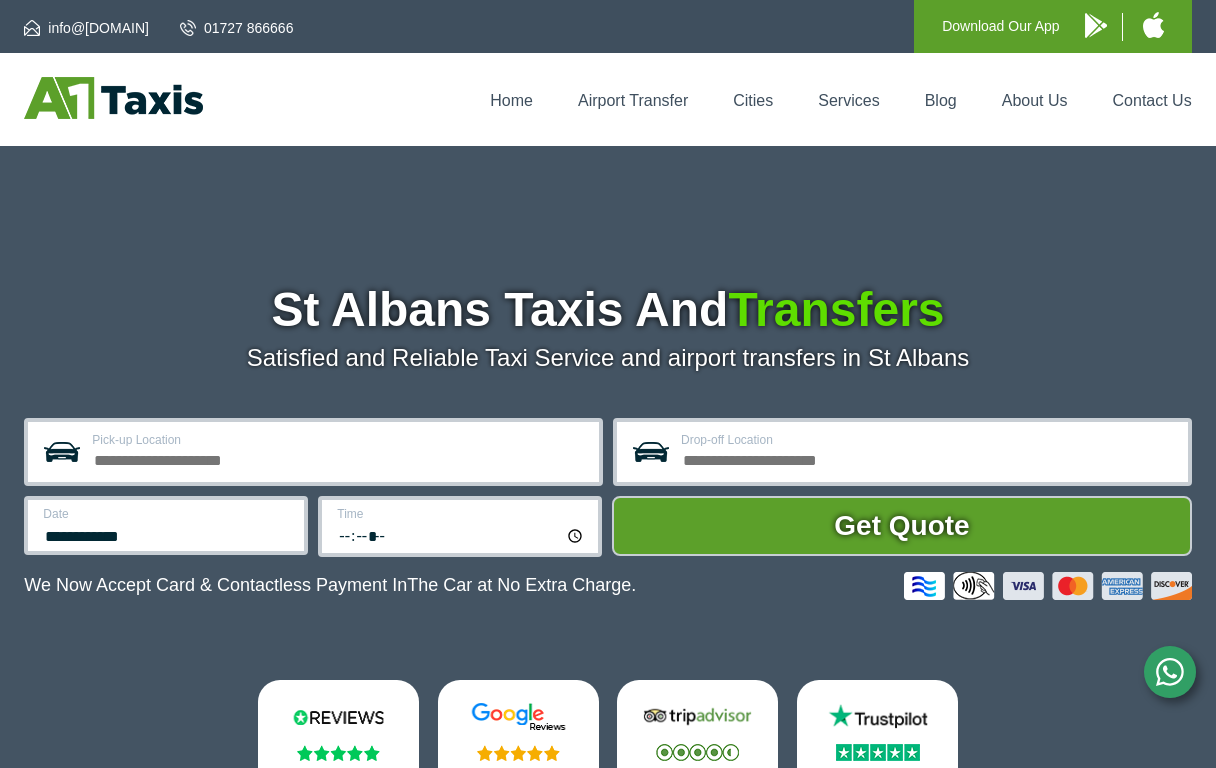 click on "Pick-up Location" at bounding box center (339, 458) 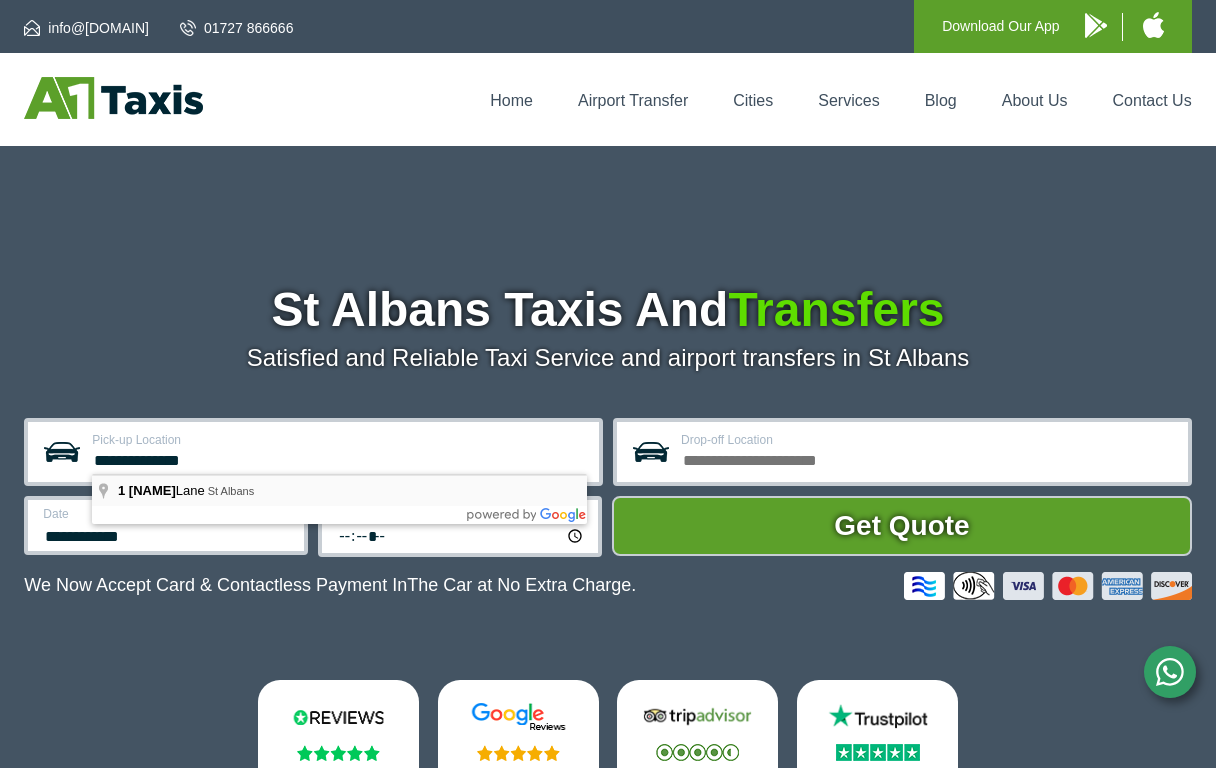 type on "**********" 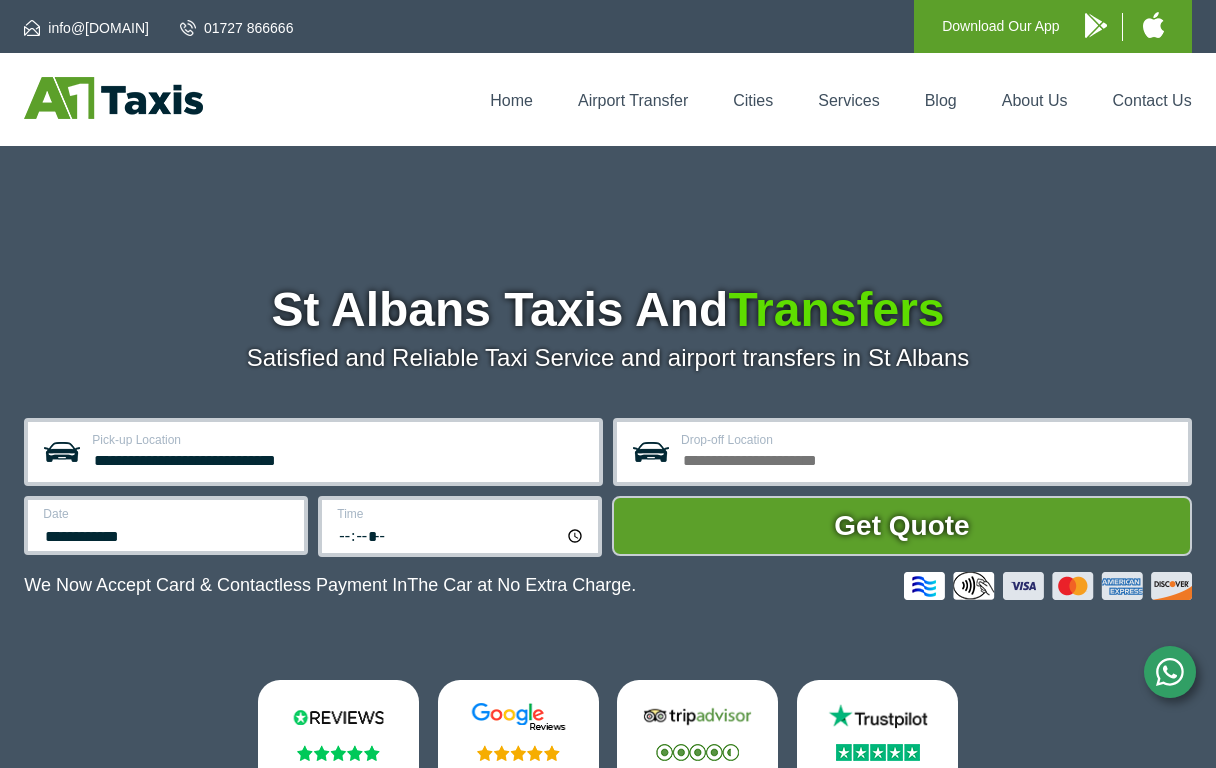 click on "Drop-off Location" at bounding box center [928, 458] 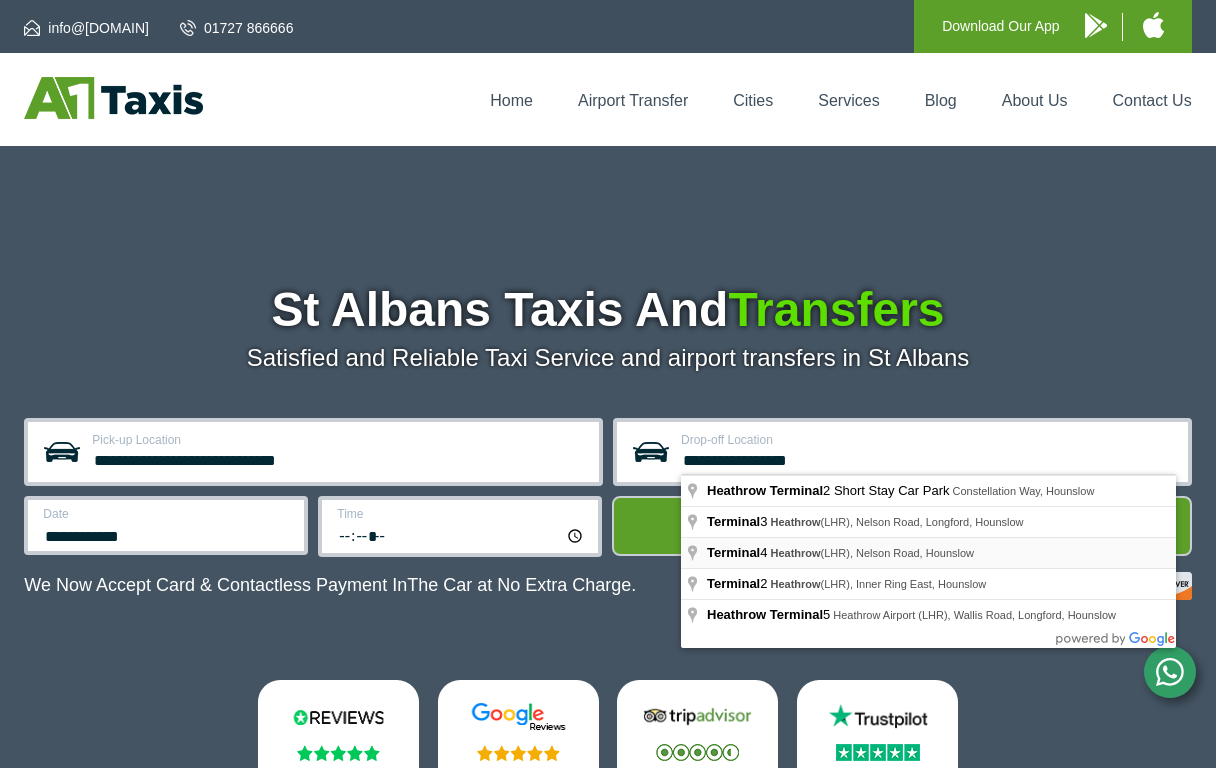 type on "**********" 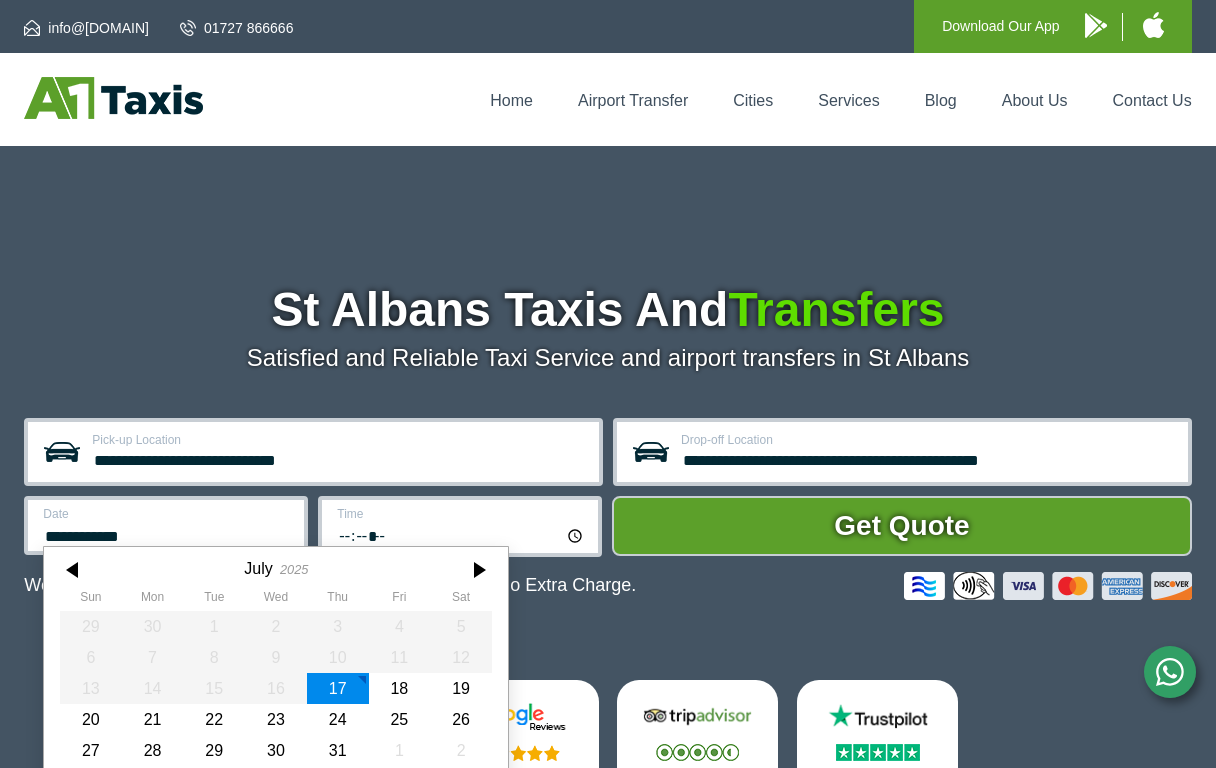 scroll, scrollTop: 69, scrollLeft: 0, axis: vertical 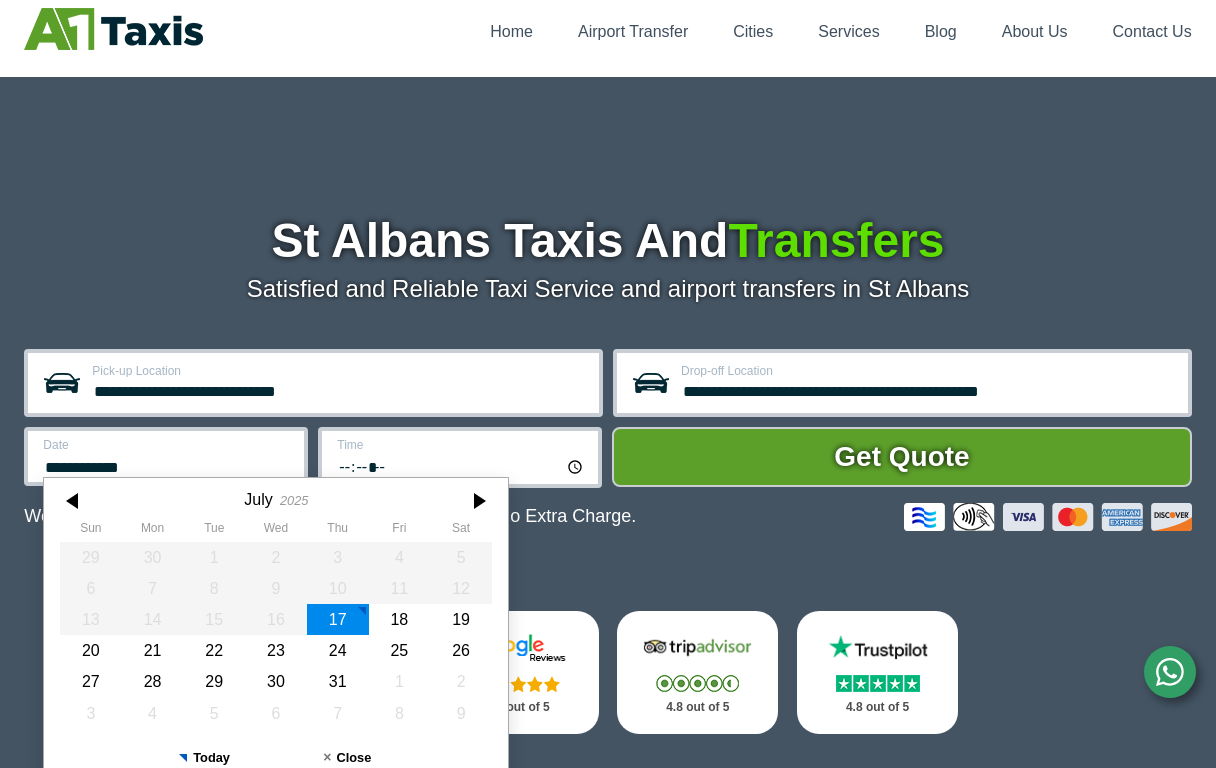 click on "**********" at bounding box center (166, 456) 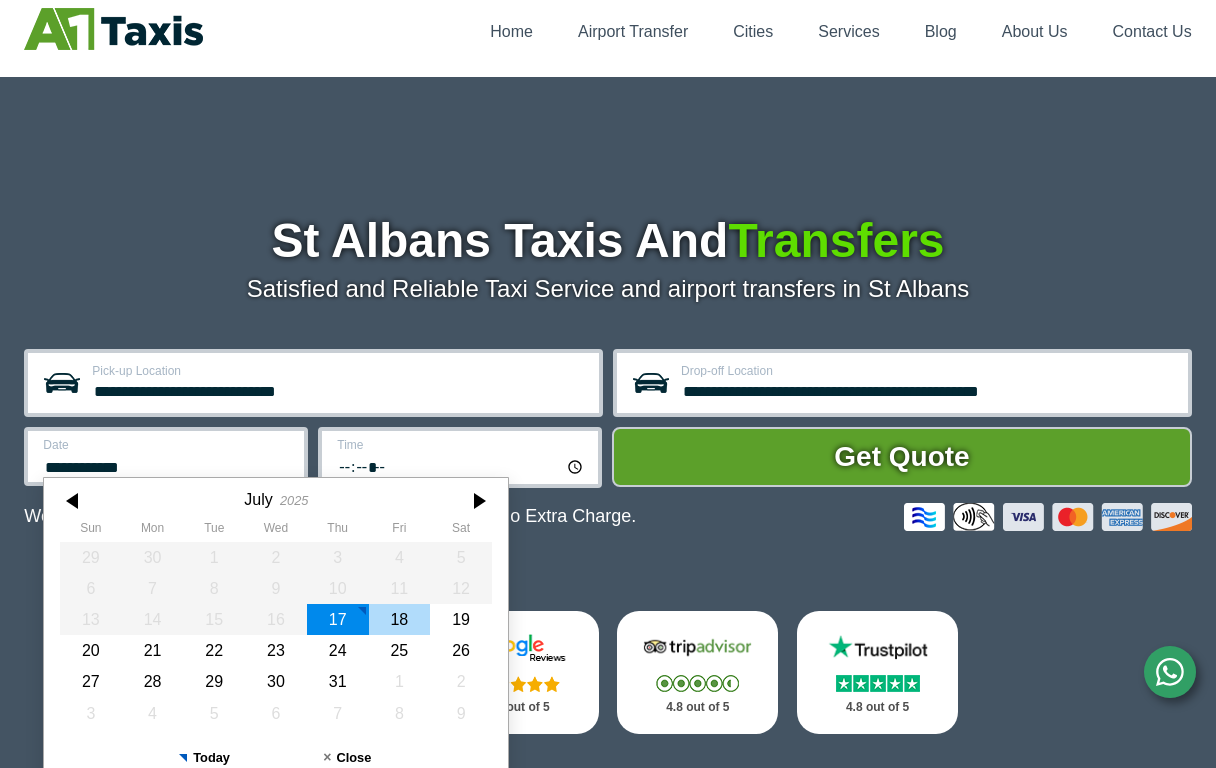click on "18" at bounding box center (400, 619) 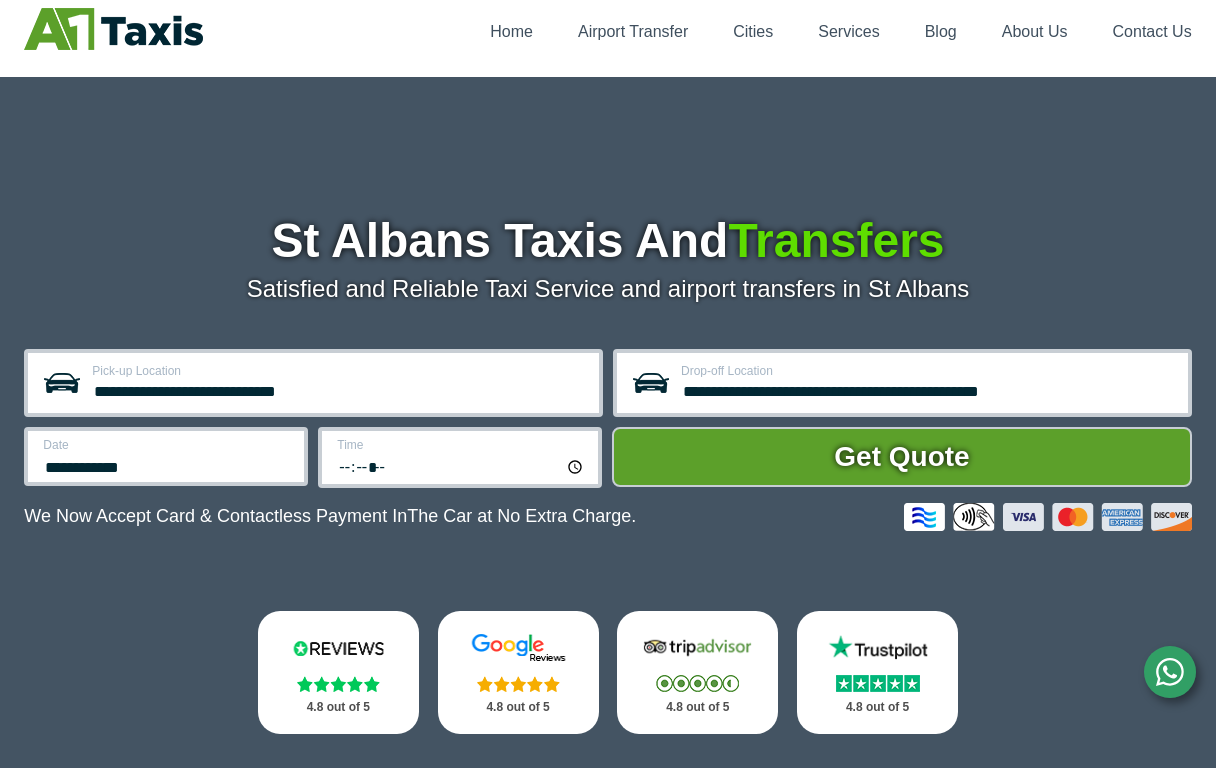 click on "Time
*****" at bounding box center [460, 457] 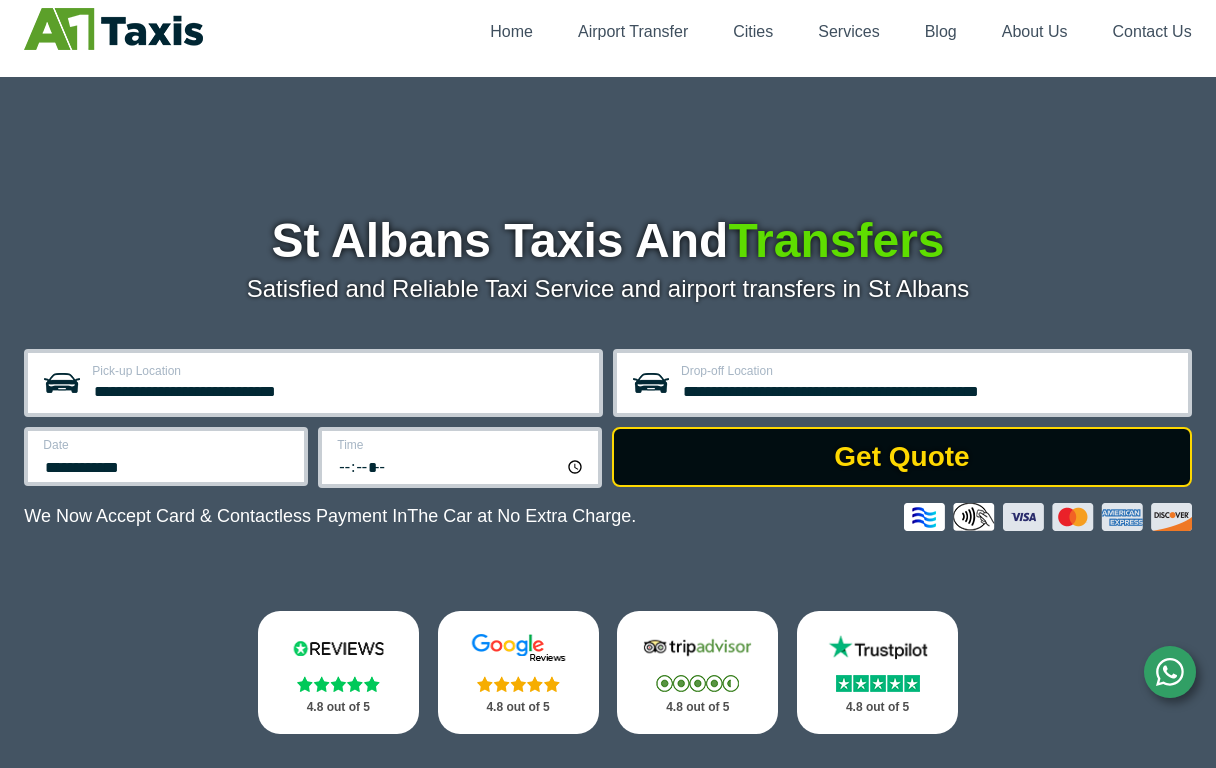 type on "*****" 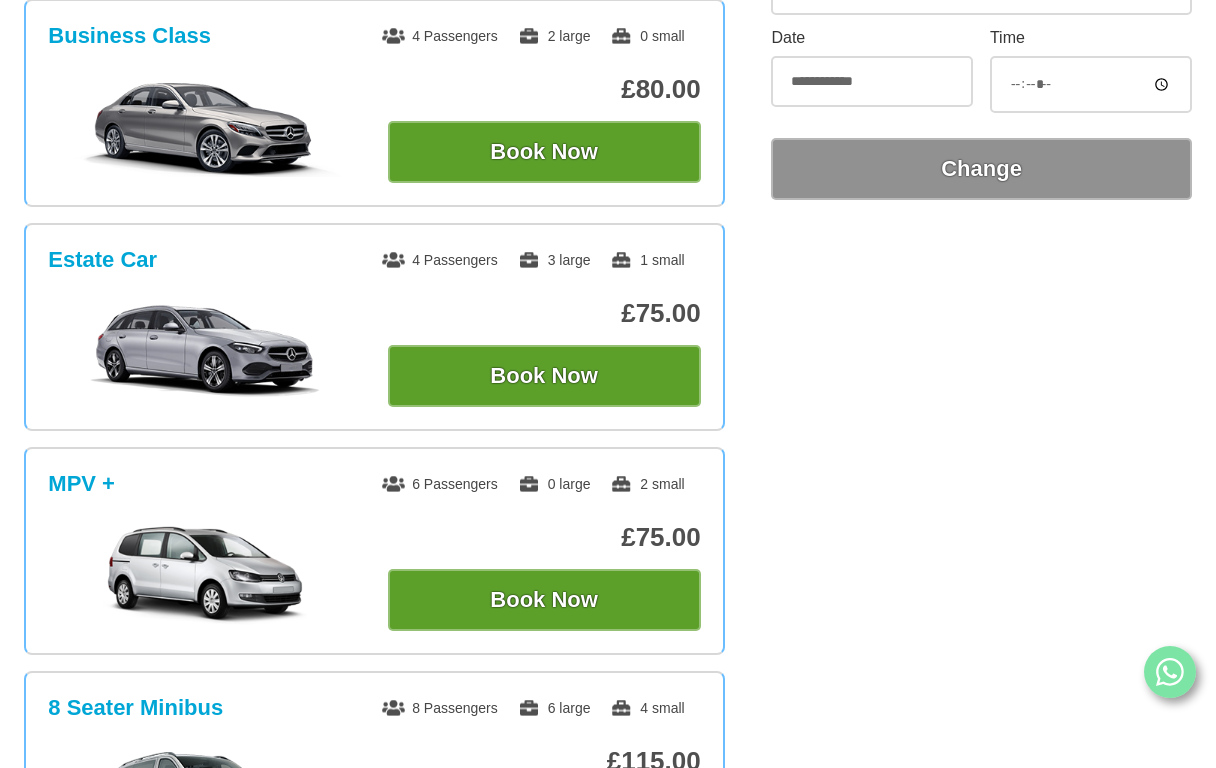 scroll, scrollTop: 1000, scrollLeft: 0, axis: vertical 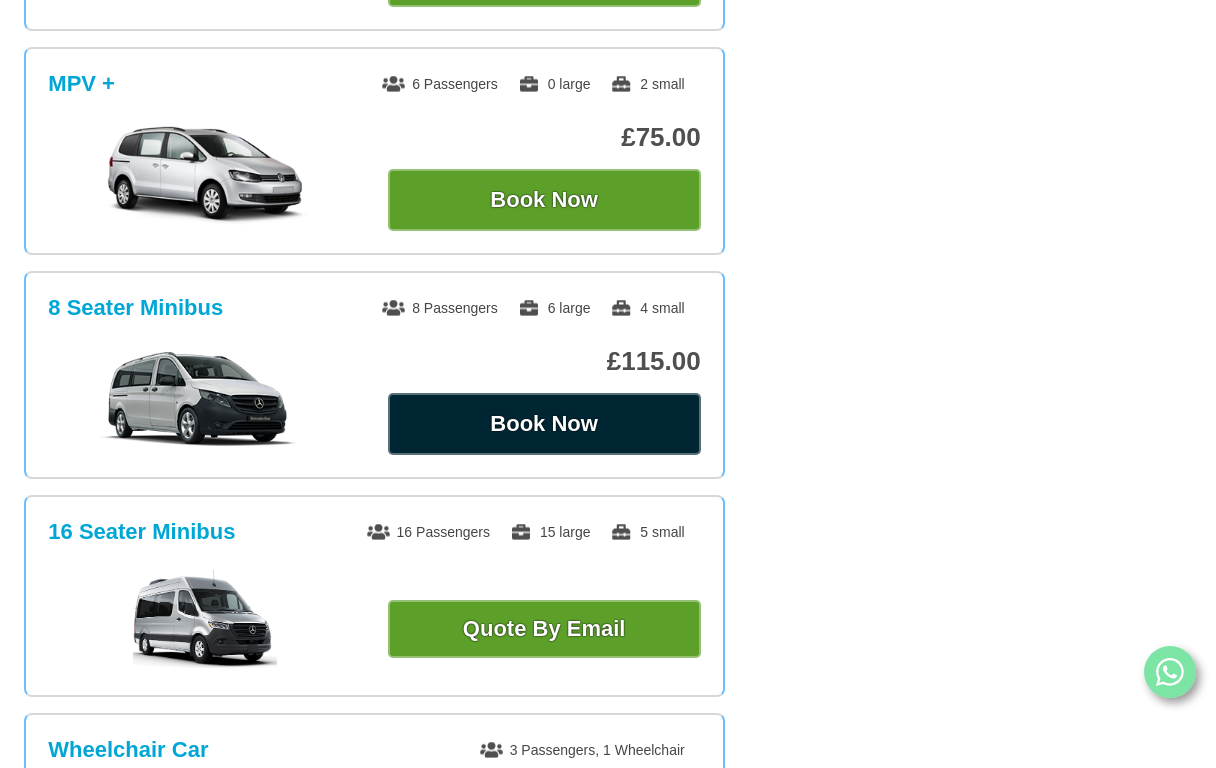 click on "Book Now" at bounding box center [544, 424] 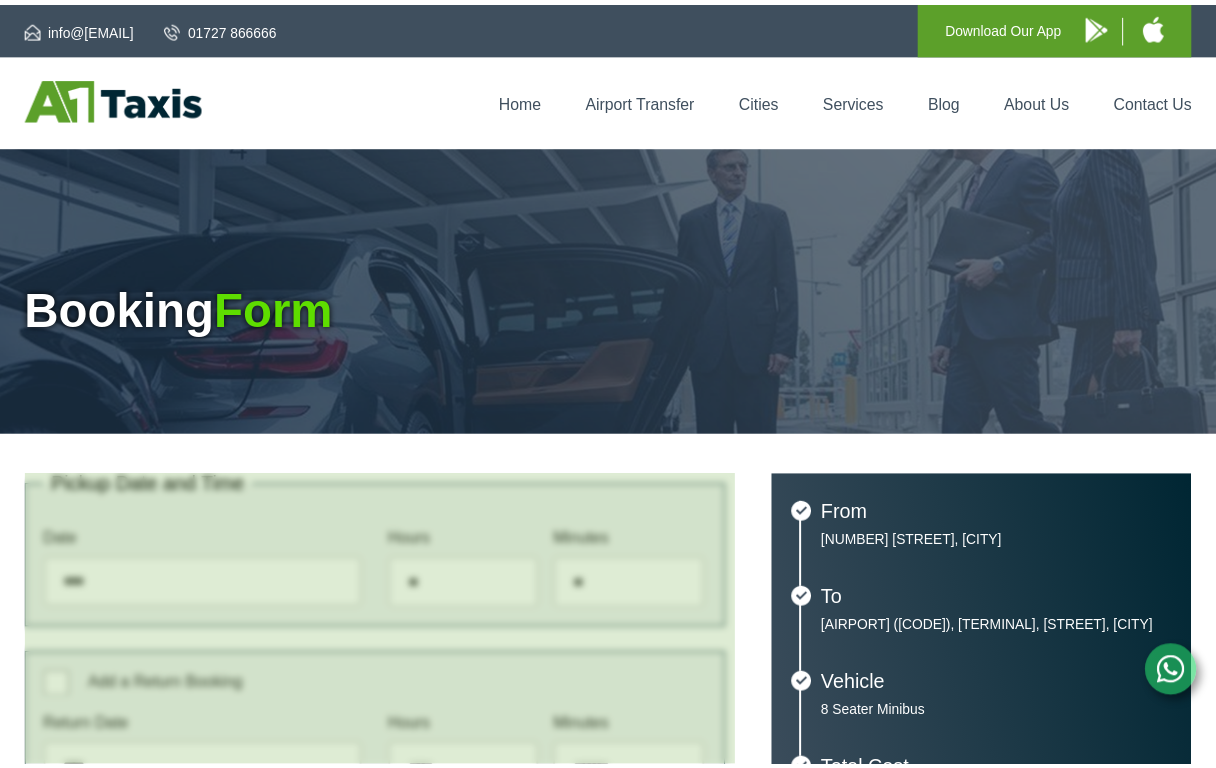 scroll, scrollTop: 0, scrollLeft: 0, axis: both 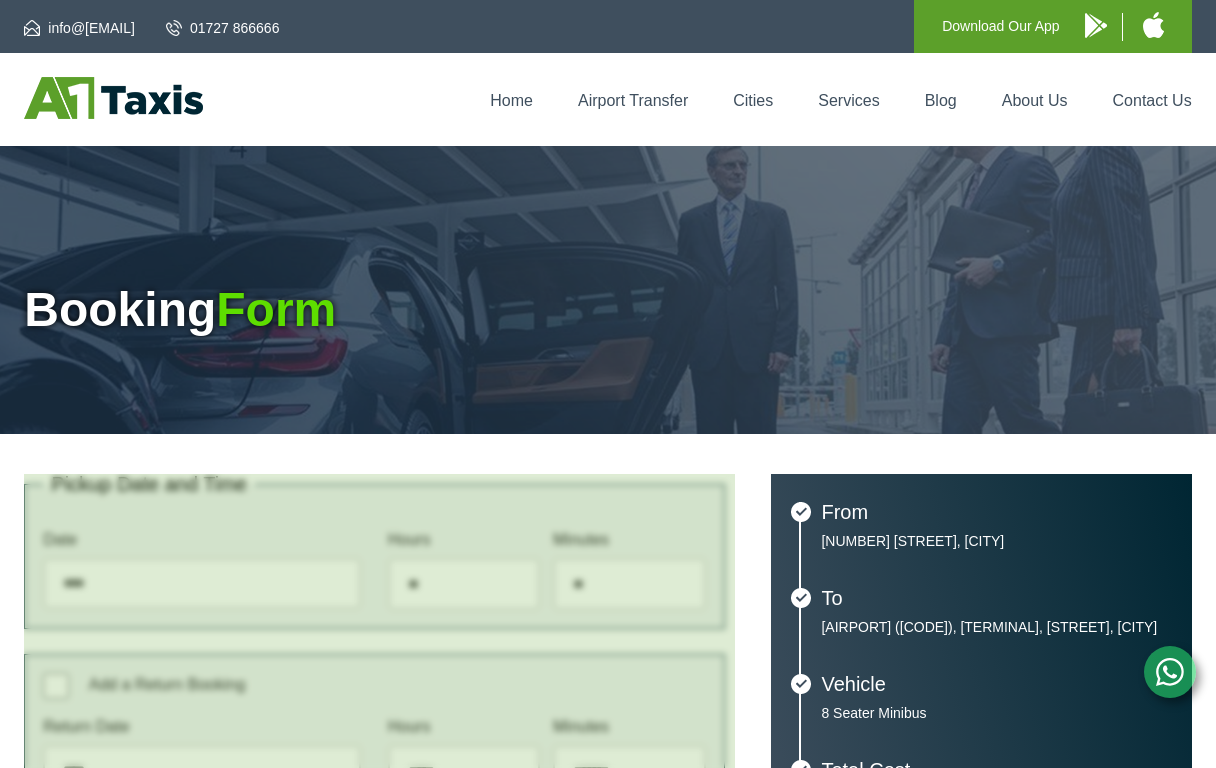 type on "**********" 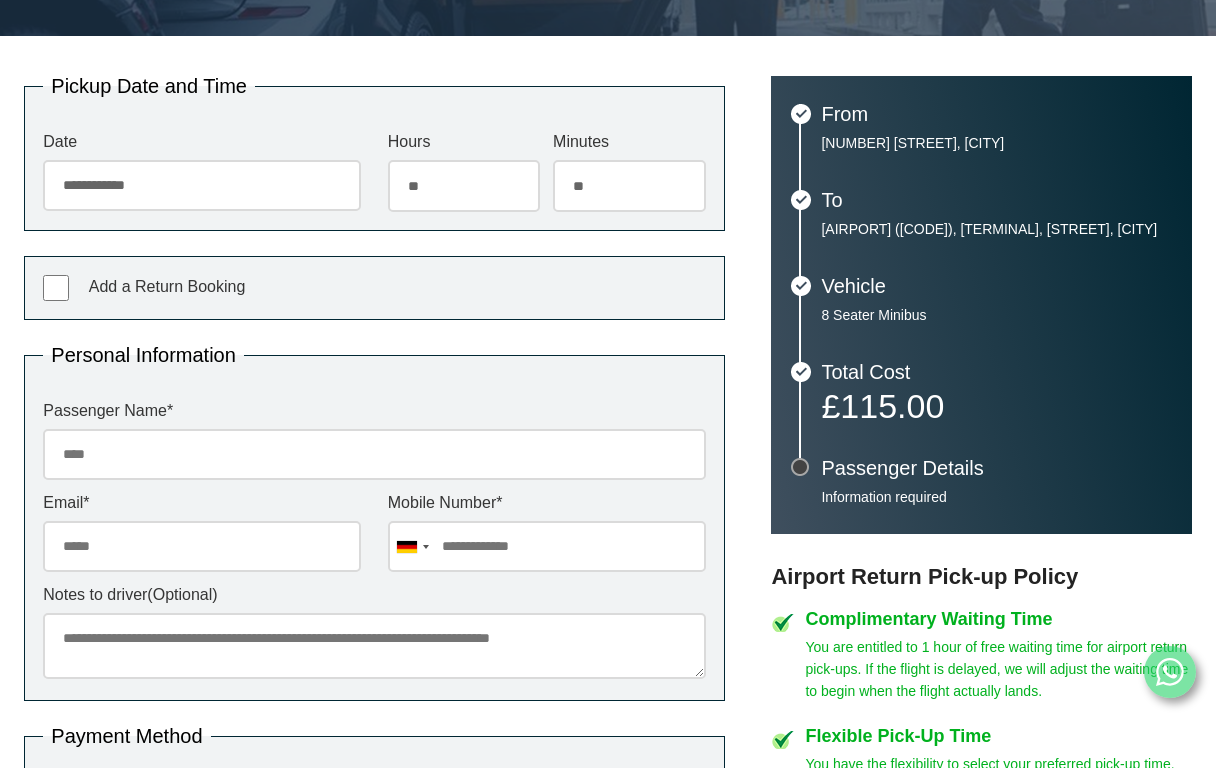 scroll, scrollTop: 400, scrollLeft: 0, axis: vertical 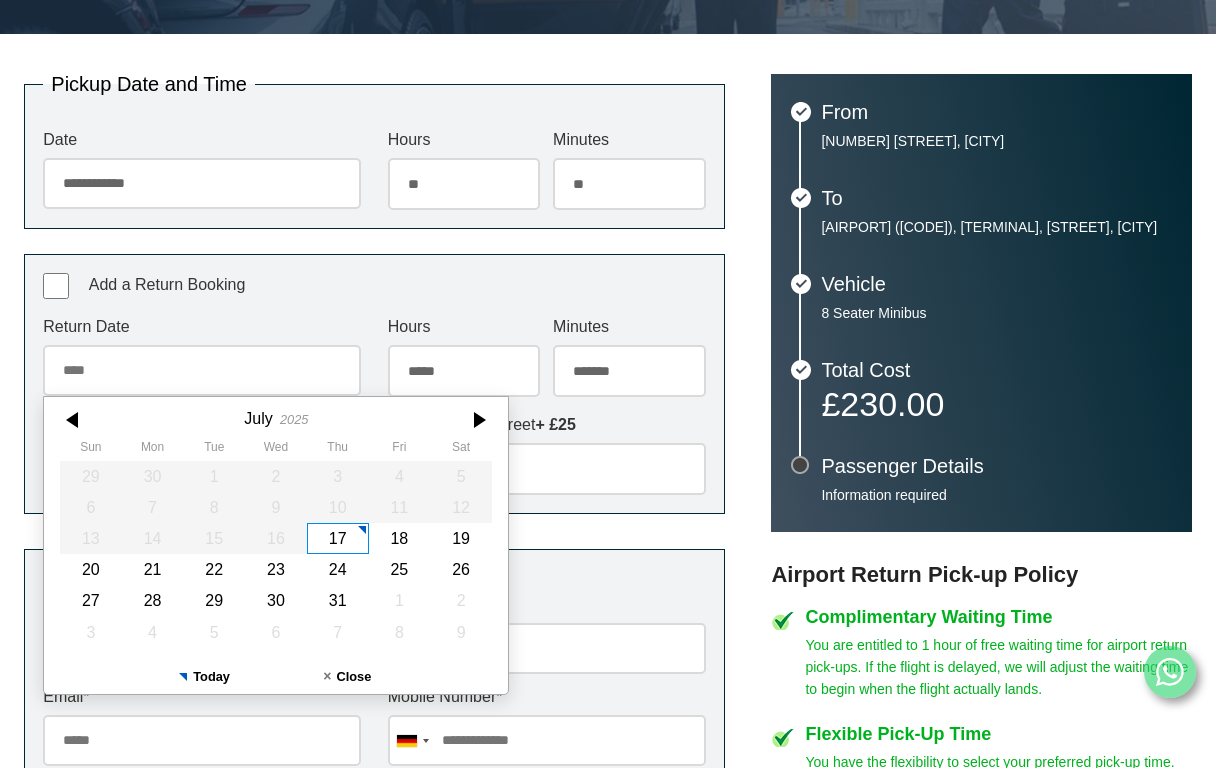click on "Return Date" at bounding box center (202, 370) 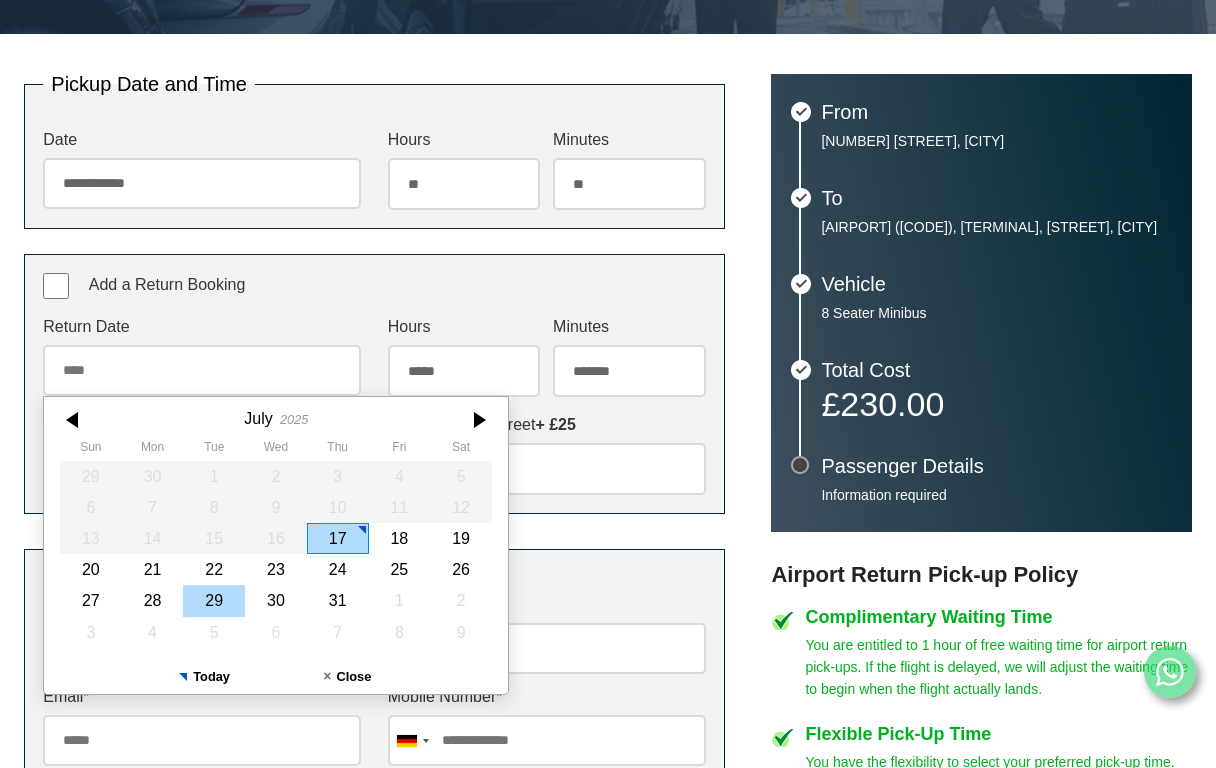 click on "29" at bounding box center [215, 600] 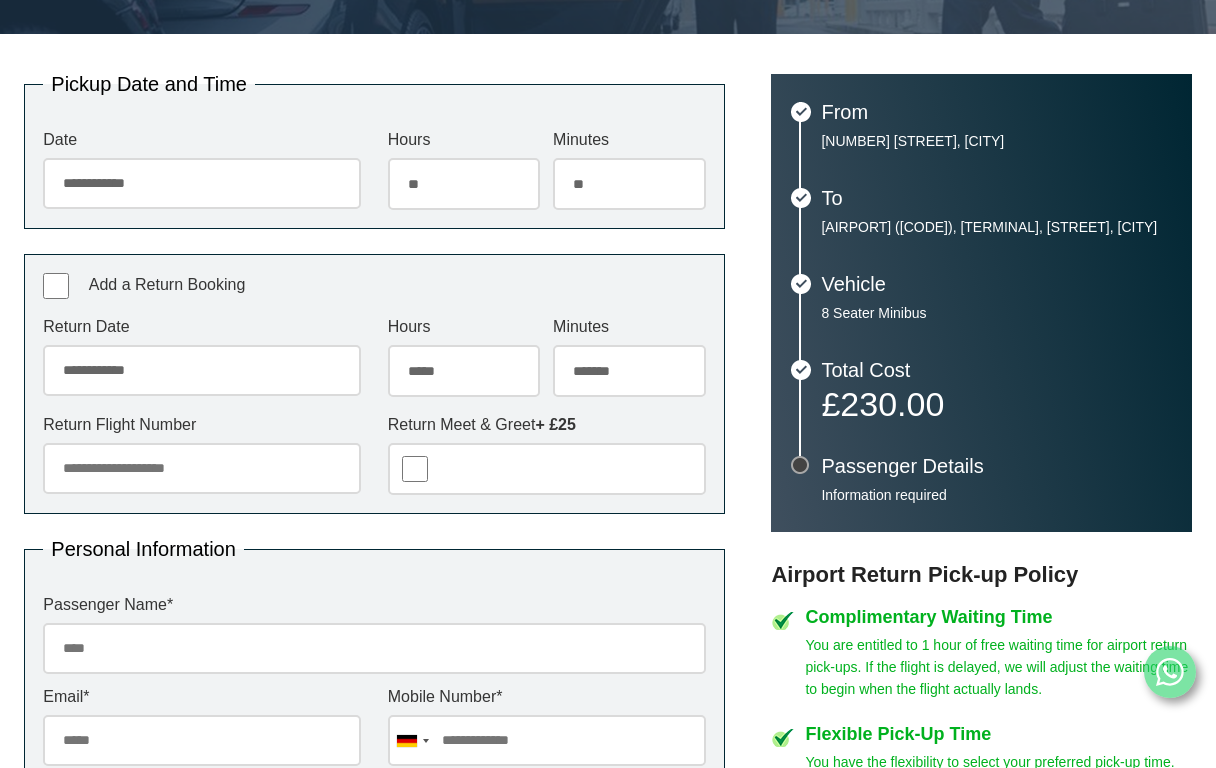 click on "*****
**
**
**
**
**
**
** ** ** ** ** ** ** ** ** ** ** ** ** ** ** ** ** **" at bounding box center [464, 371] 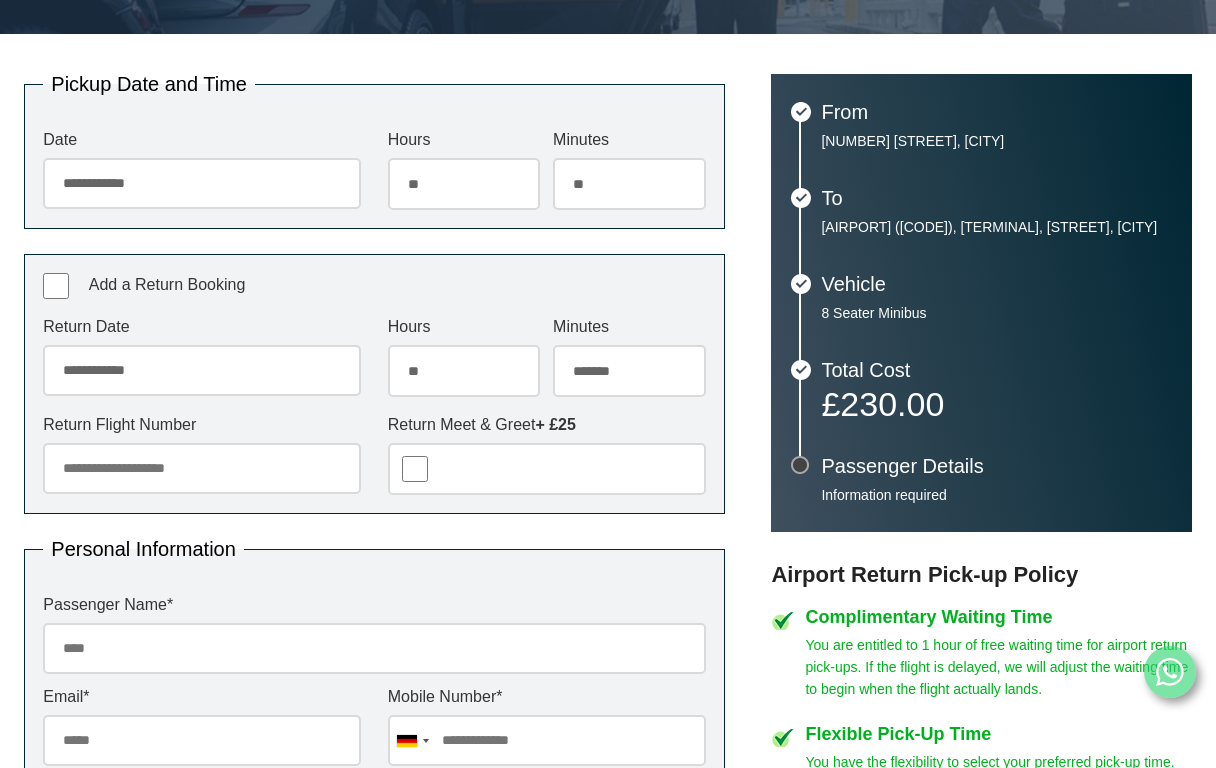 click on "*****
**
**
**
**
**
**
** ** ** ** ** ** ** ** ** ** ** ** ** ** ** ** ** **" at bounding box center [464, 371] 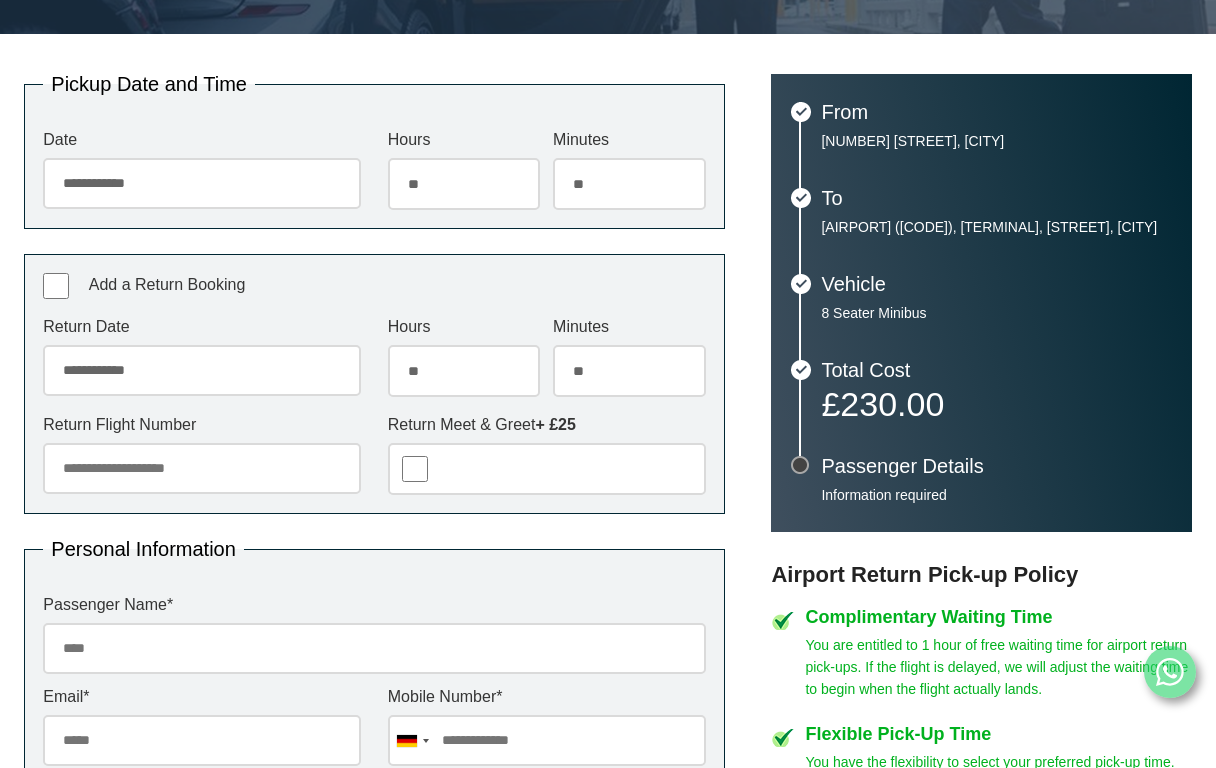 click on "*******
**
**
**
**
**
**
** ** ** ** ** ** ** ** ** ** ** ** ** ** ** ** ** ** ** ** ** ** ** ** ** ** **" at bounding box center [629, 371] 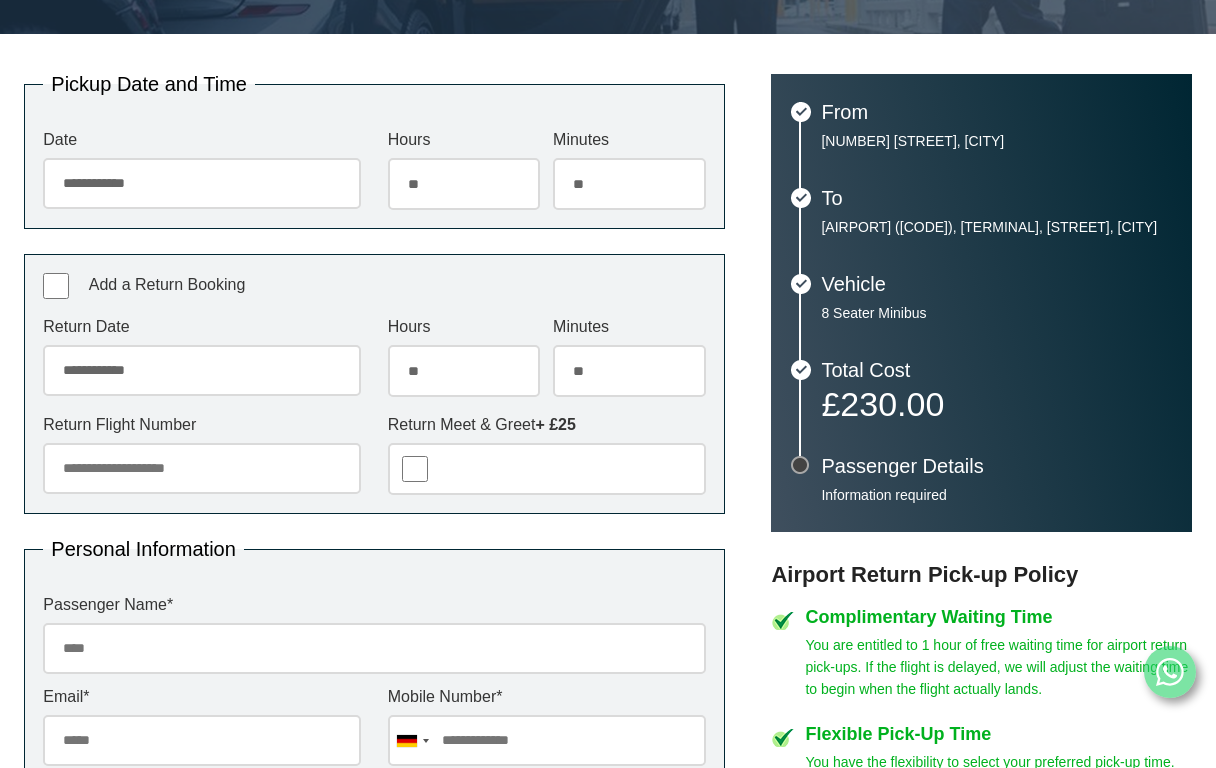 click on "Return Flight Number" at bounding box center (202, 468) 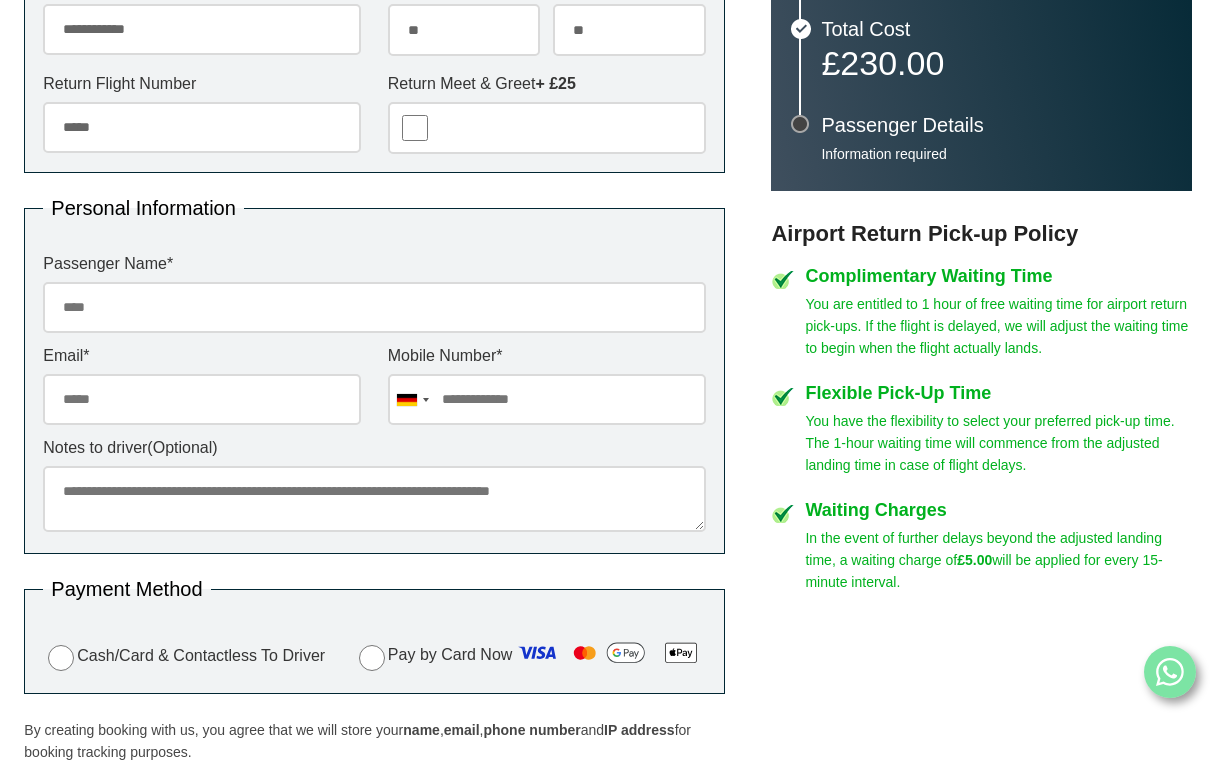scroll, scrollTop: 600, scrollLeft: 0, axis: vertical 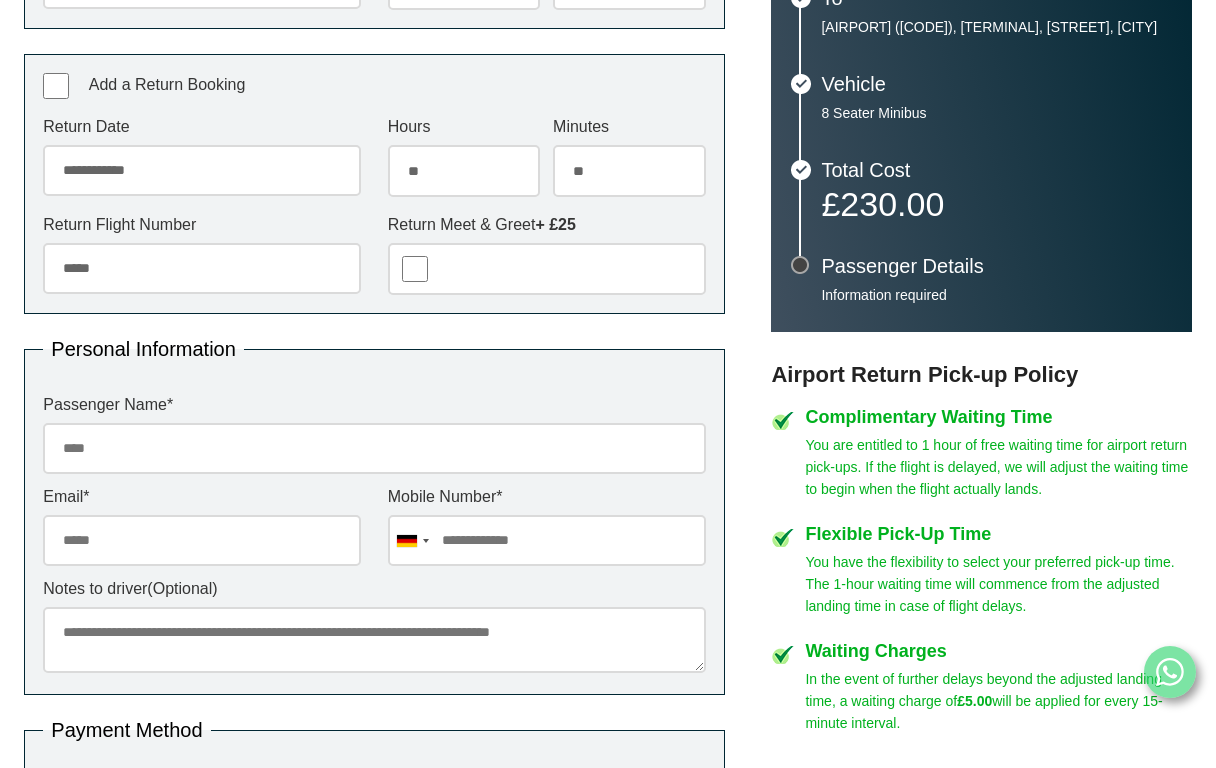 type on "*****" 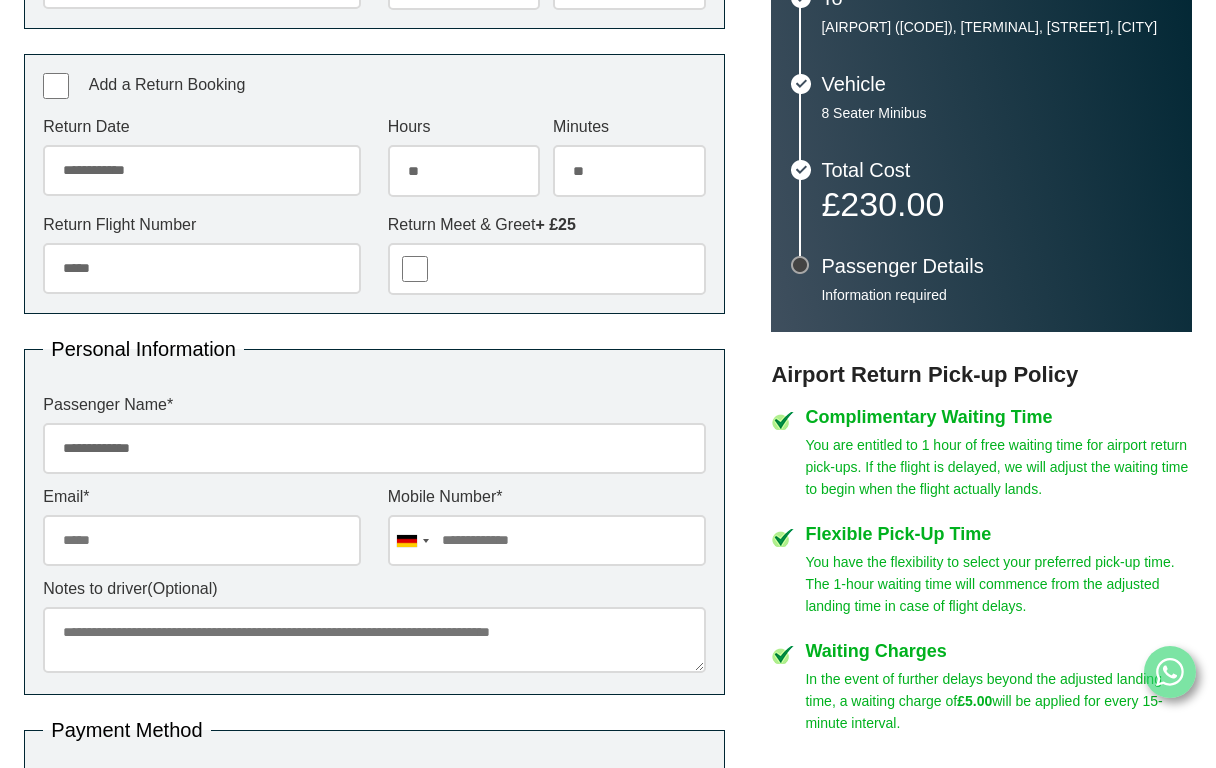 type on "**********" 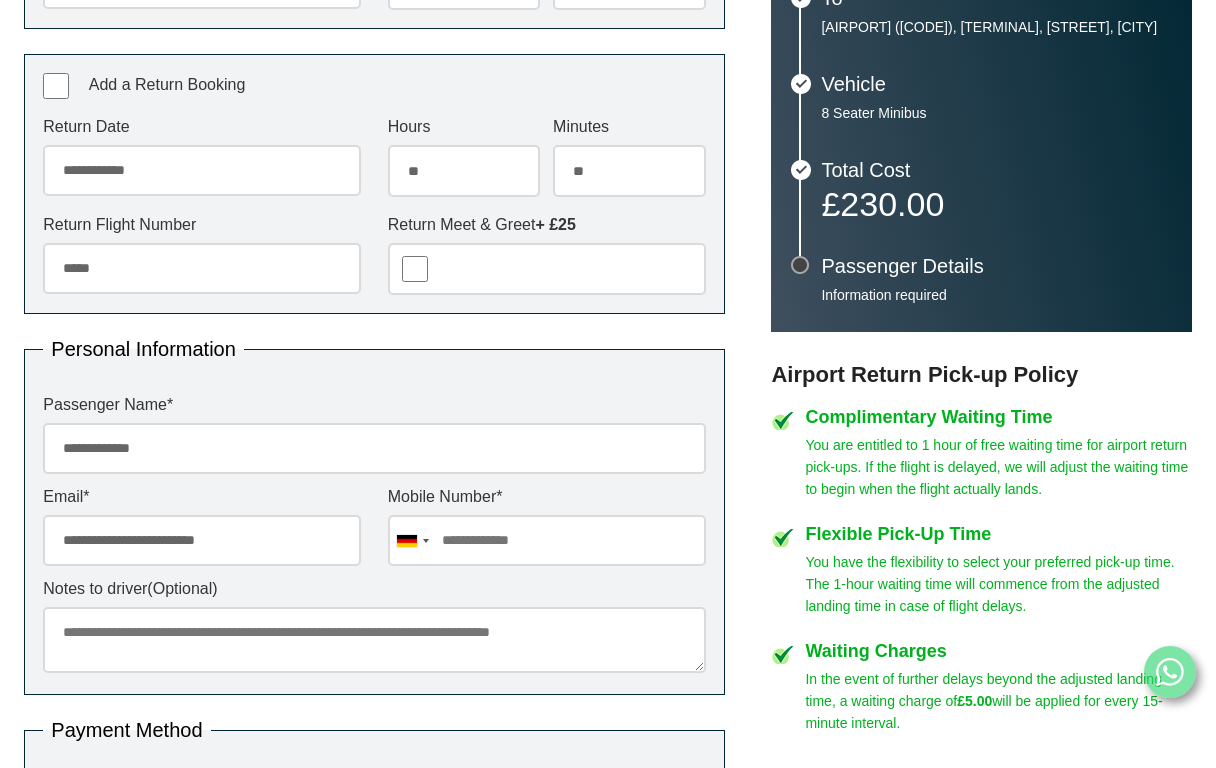 type on "**********" 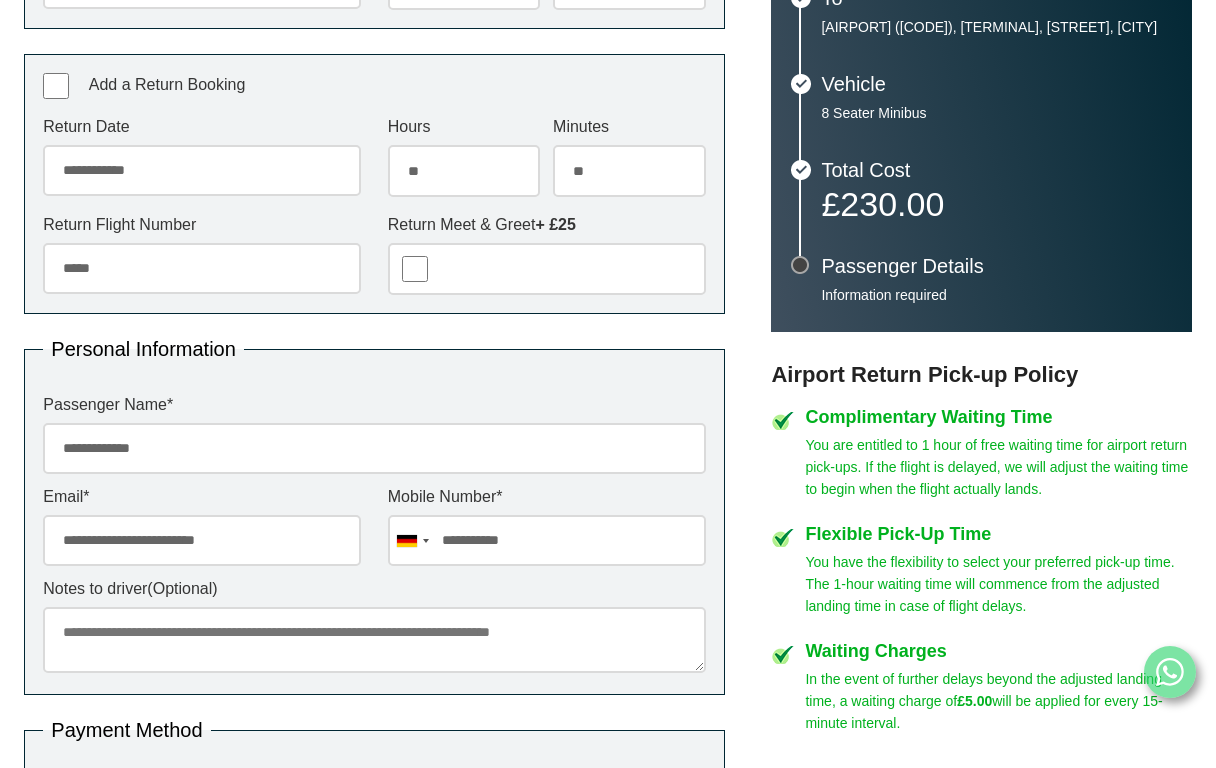click on "**********" at bounding box center (547, 540) 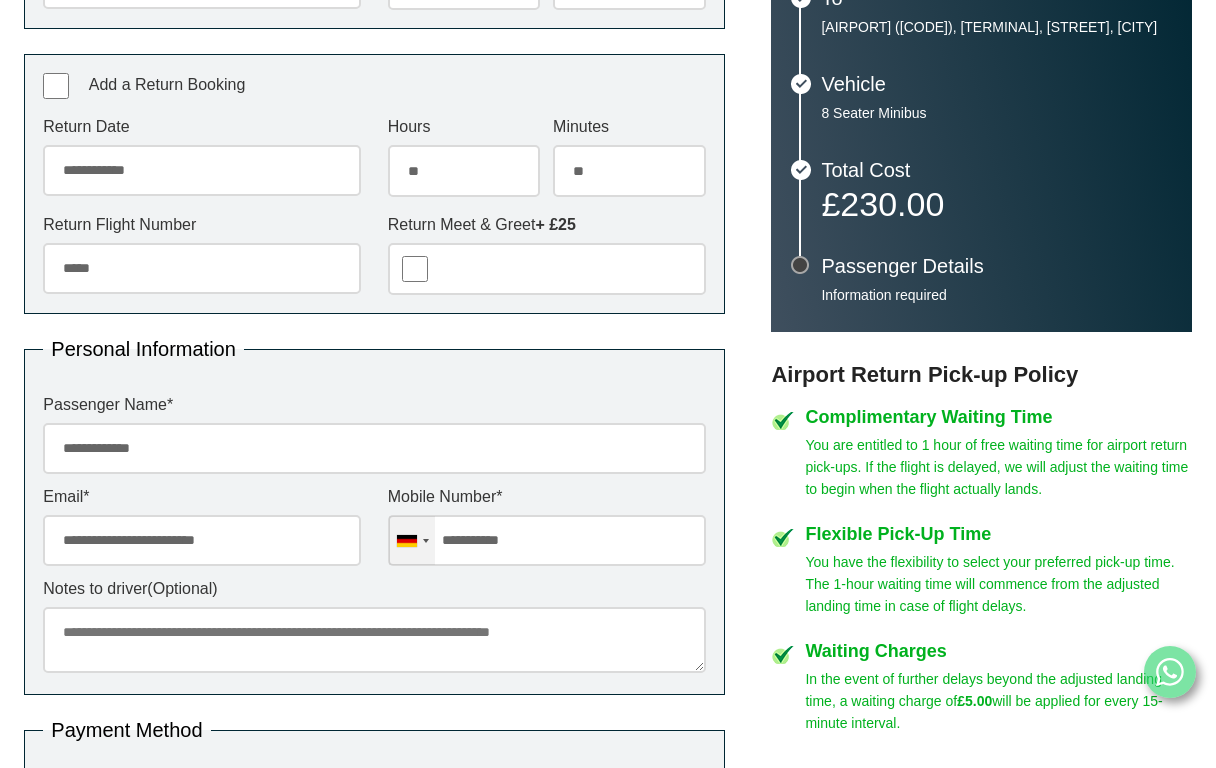 click at bounding box center (407, 541) 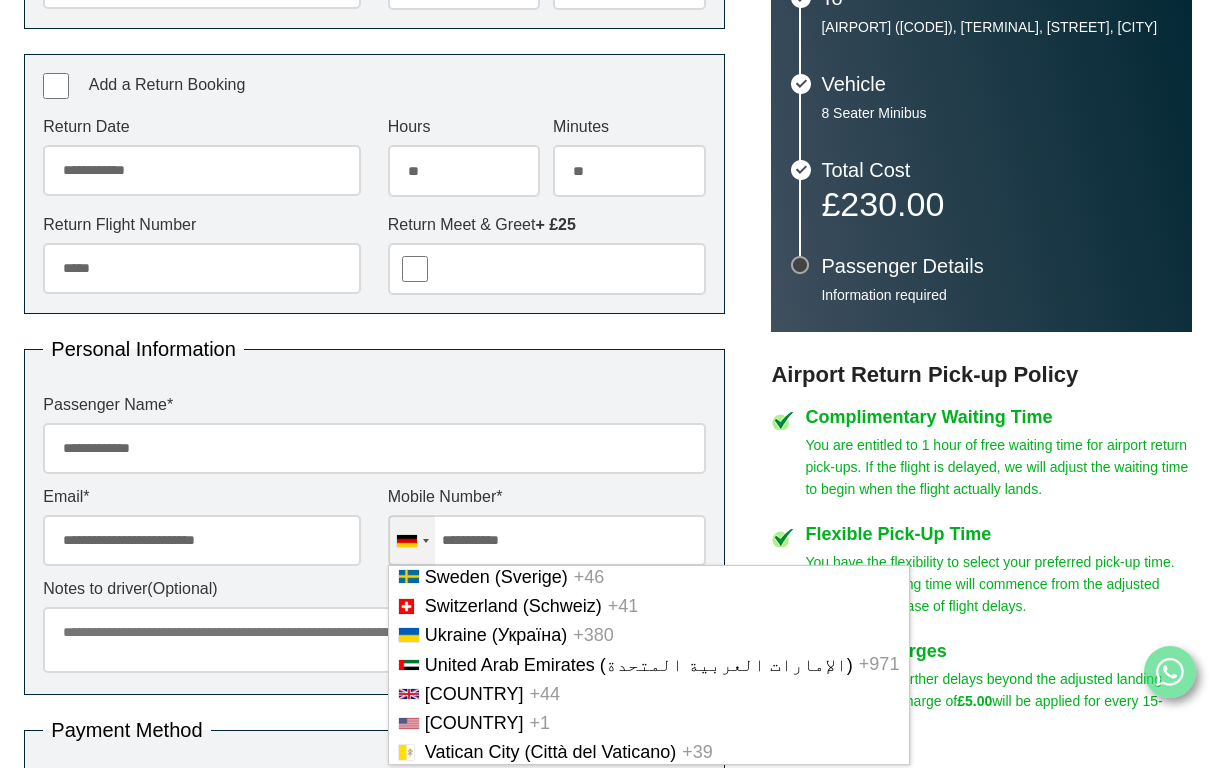 scroll, scrollTop: 1534, scrollLeft: 0, axis: vertical 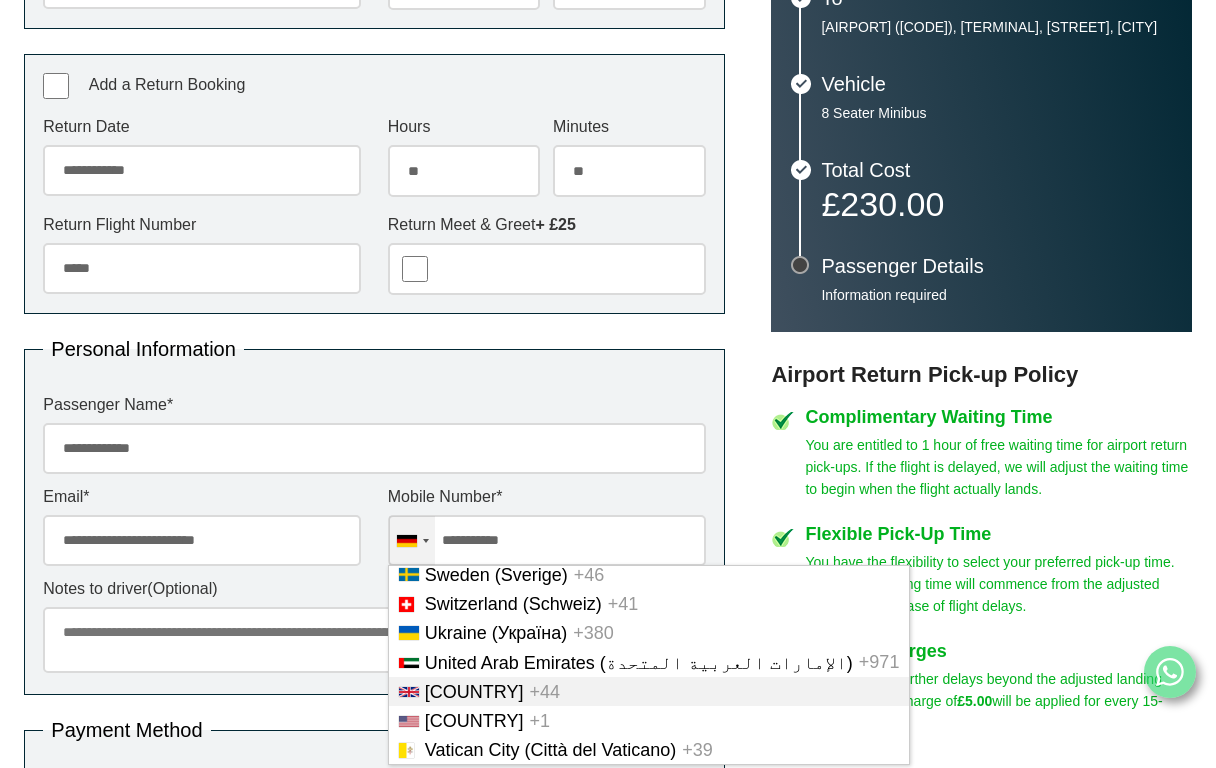 click on "United Kingdom" at bounding box center (474, 692) 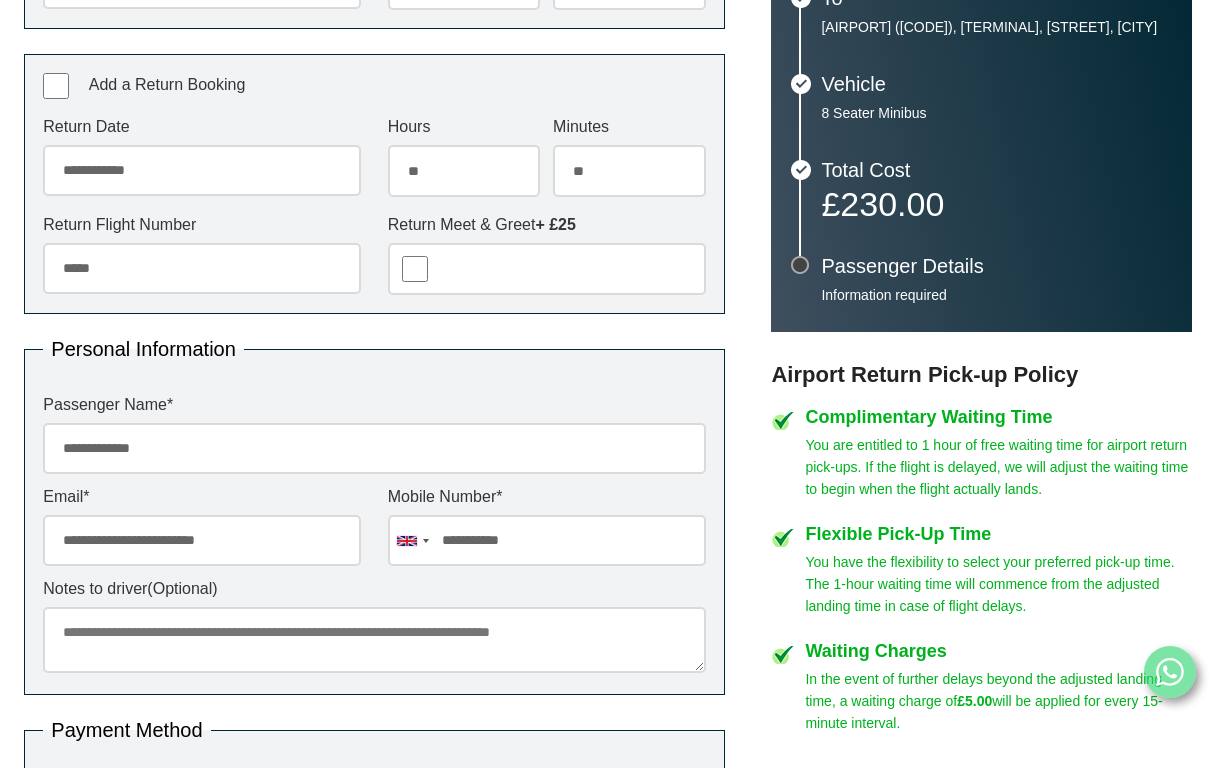 click on "Notes to driver  (Optional)" at bounding box center [374, 589] 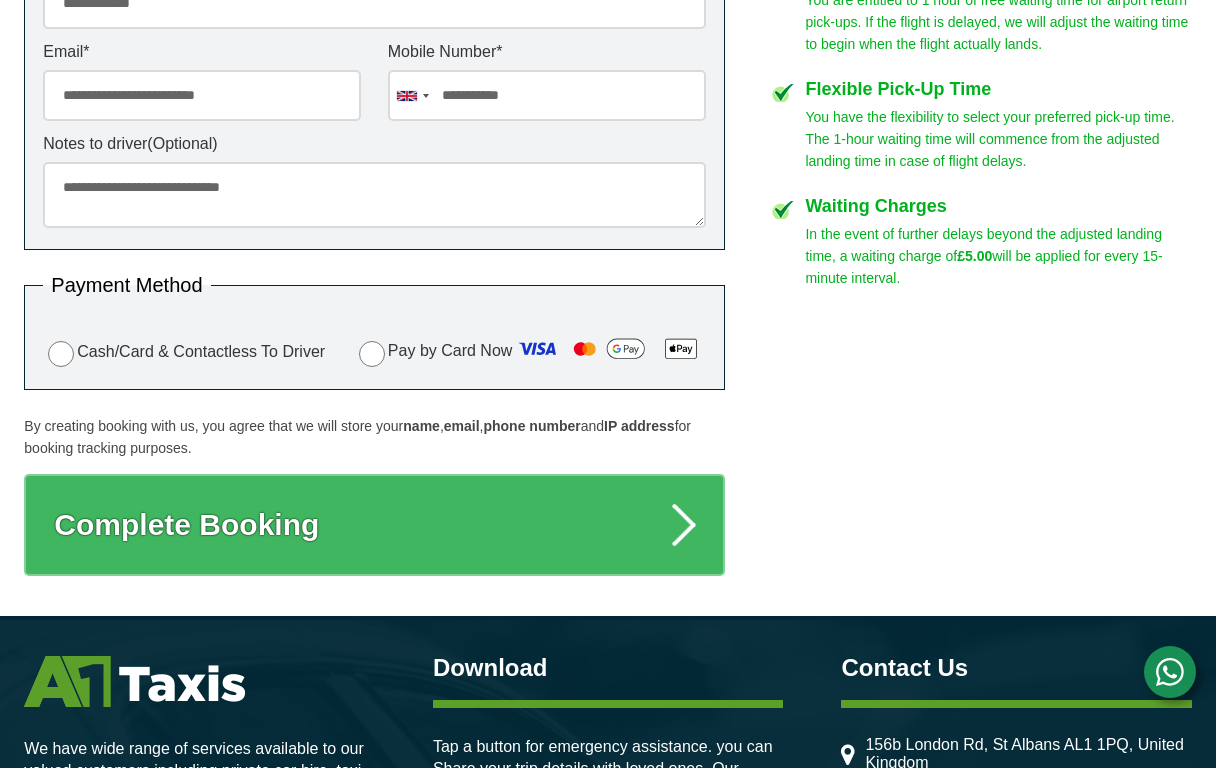 scroll, scrollTop: 1100, scrollLeft: 0, axis: vertical 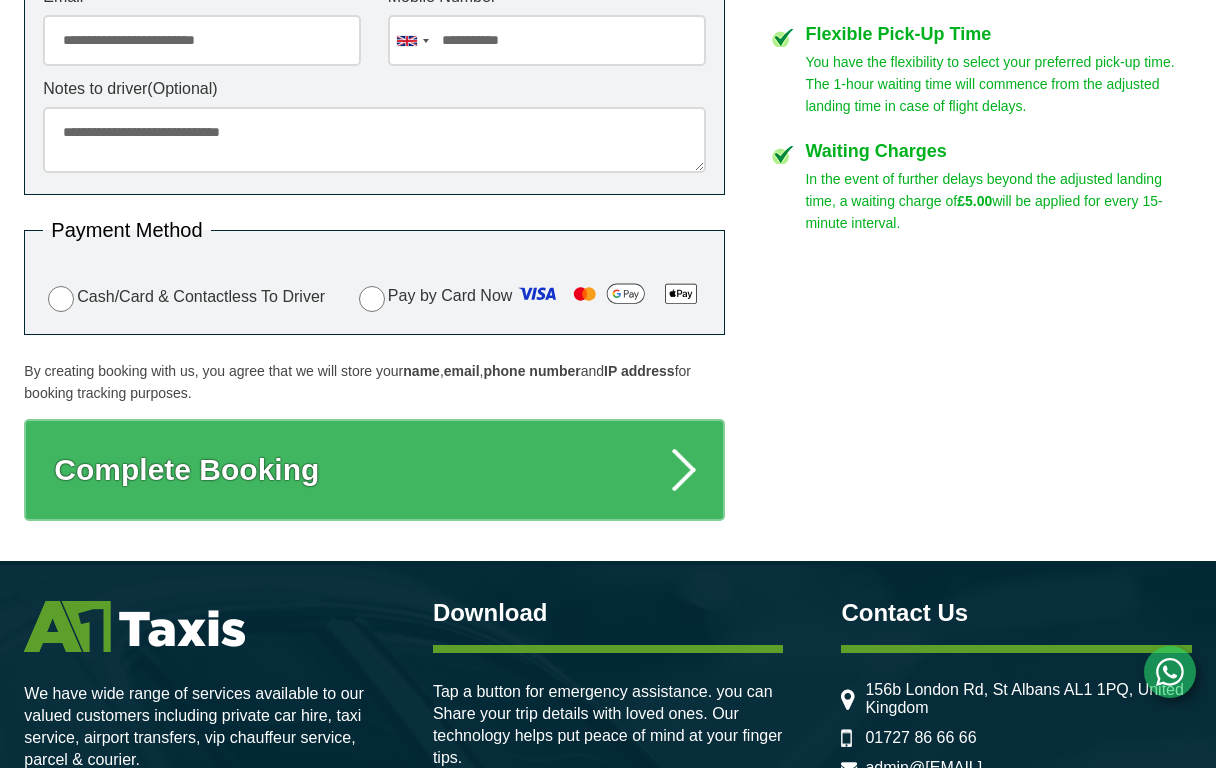 type on "**********" 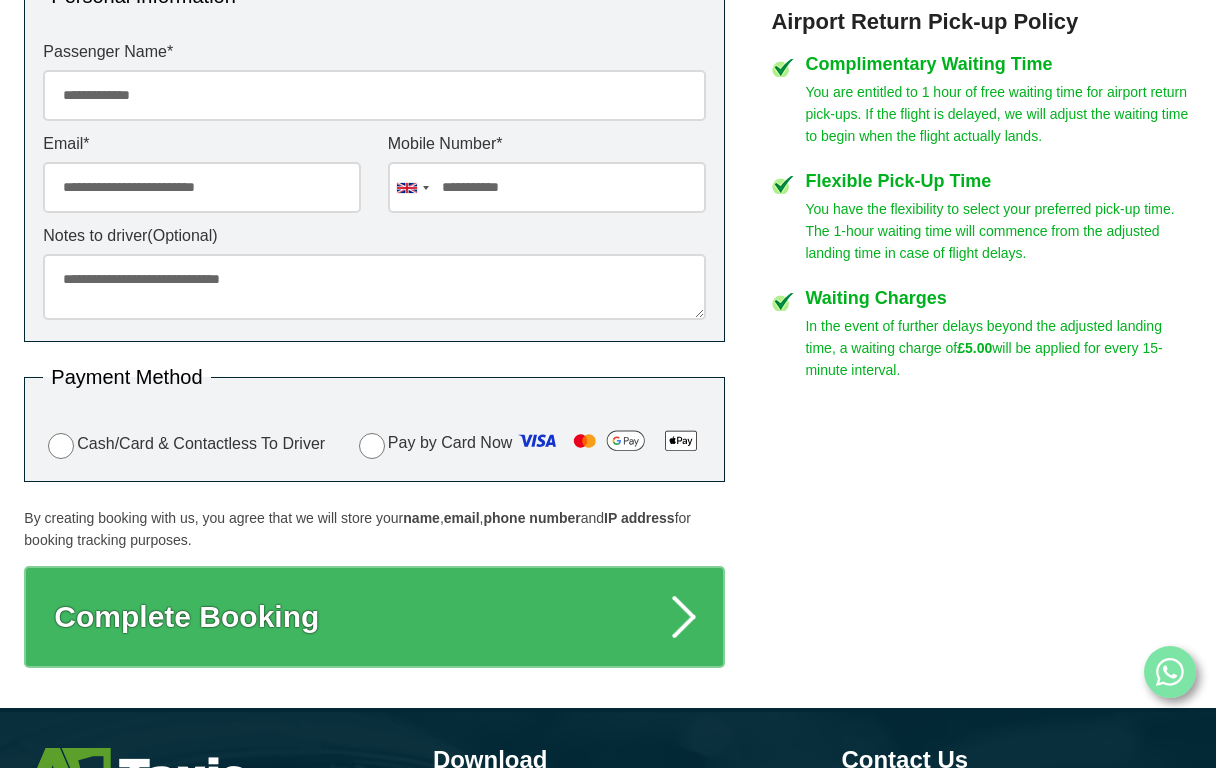 scroll, scrollTop: 1200, scrollLeft: 0, axis: vertical 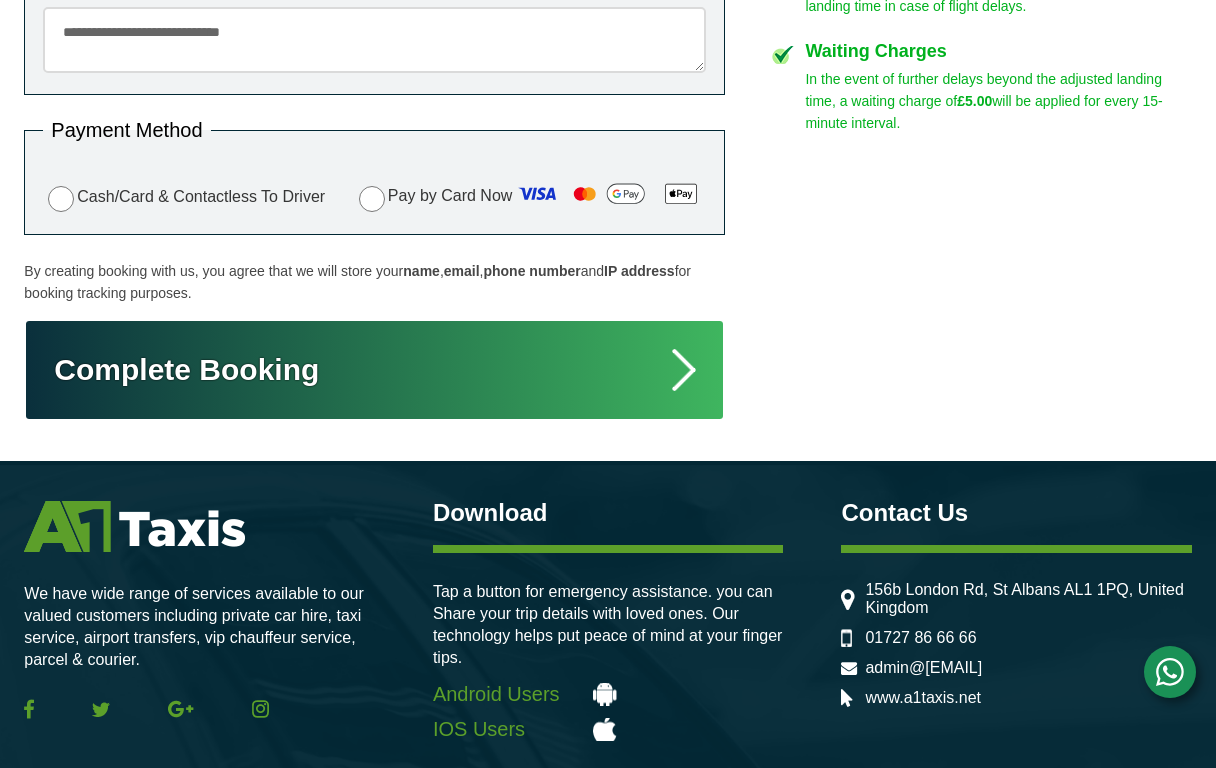 click on "Complete Booking" at bounding box center (374, 370) 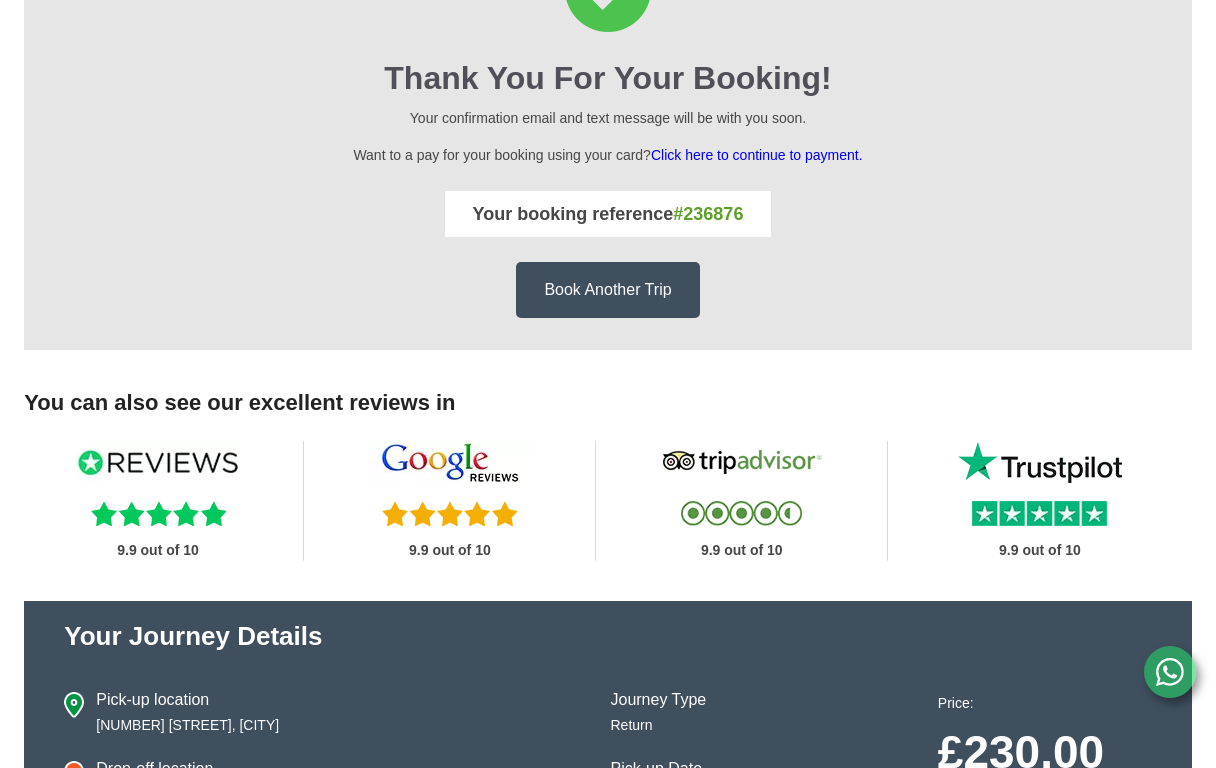 scroll, scrollTop: 0, scrollLeft: 0, axis: both 